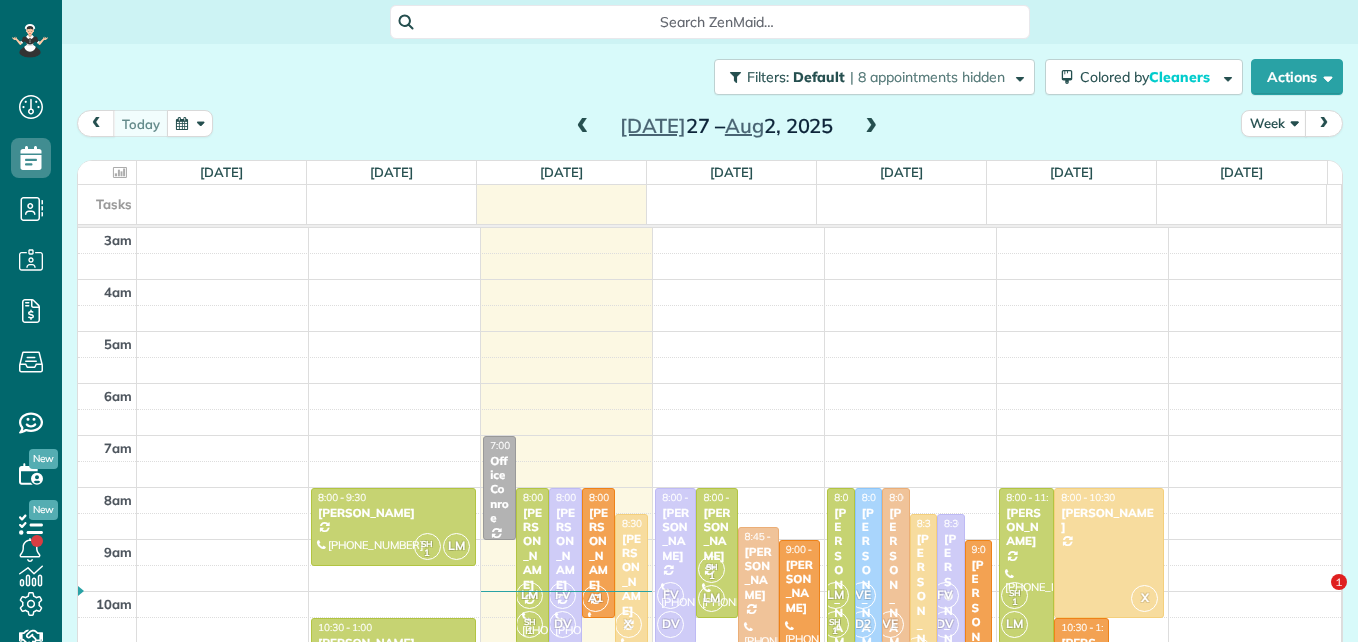 scroll, scrollTop: 0, scrollLeft: 0, axis: both 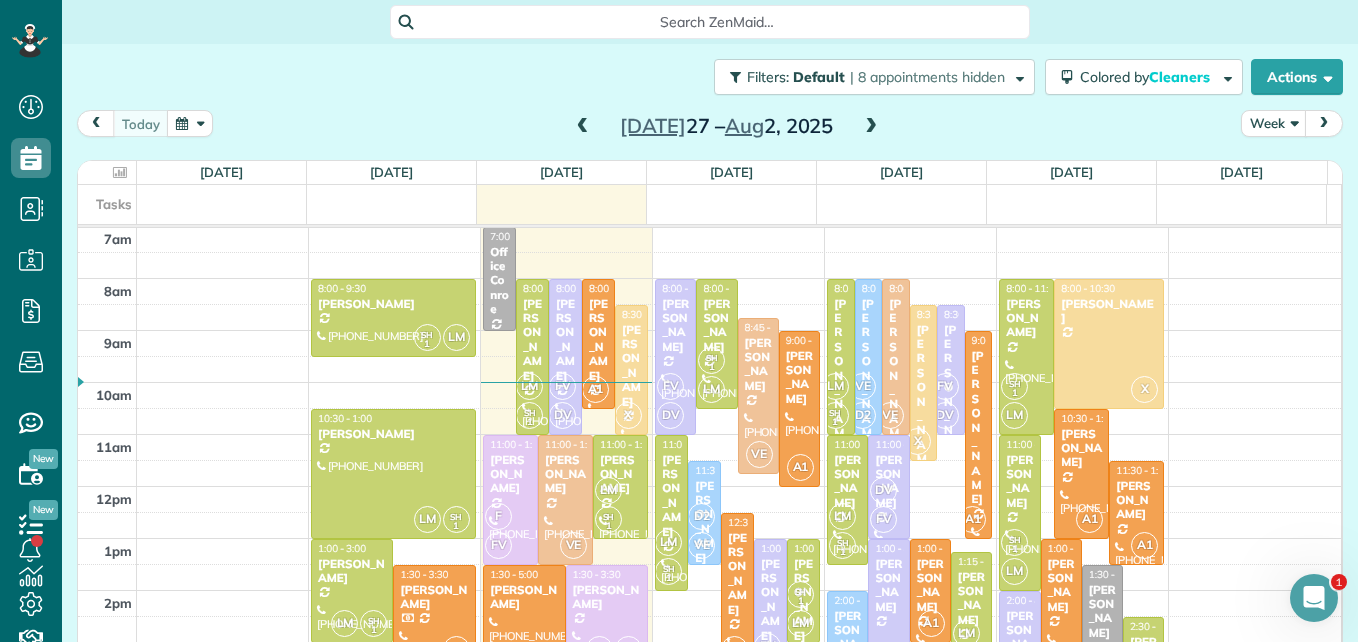click on "Search ZenMaid…" at bounding box center (710, 22) 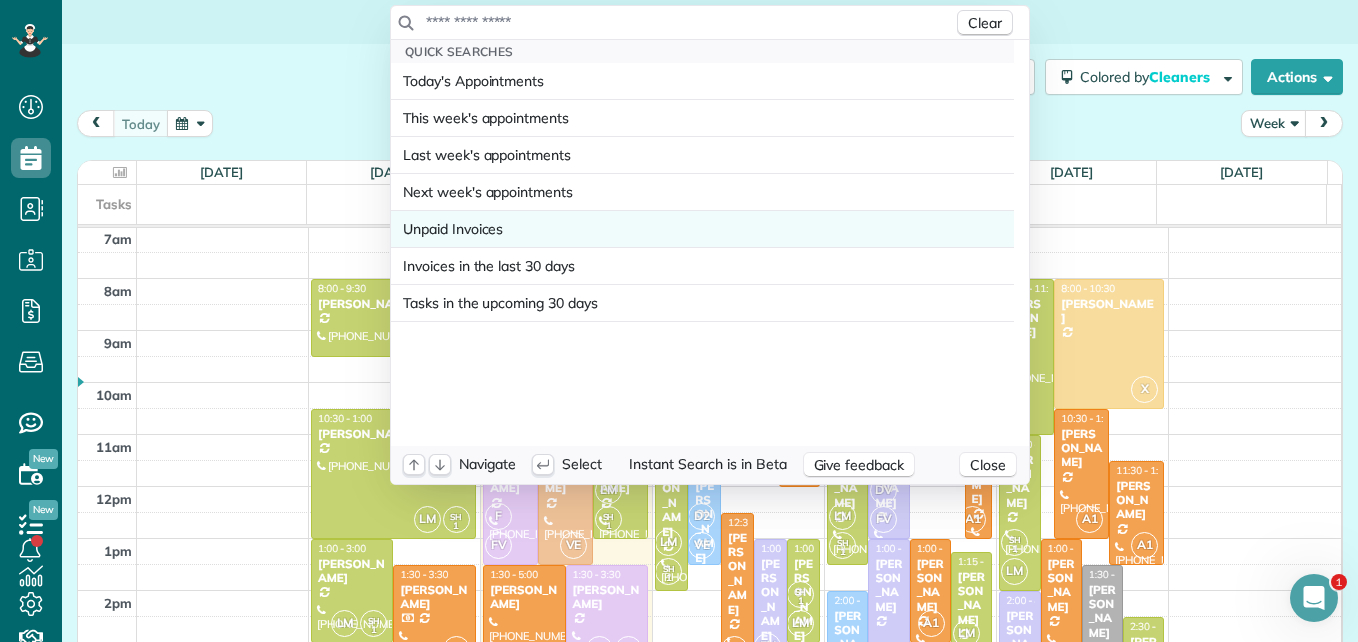 click on "Unpaid Invoices" at bounding box center (453, 229) 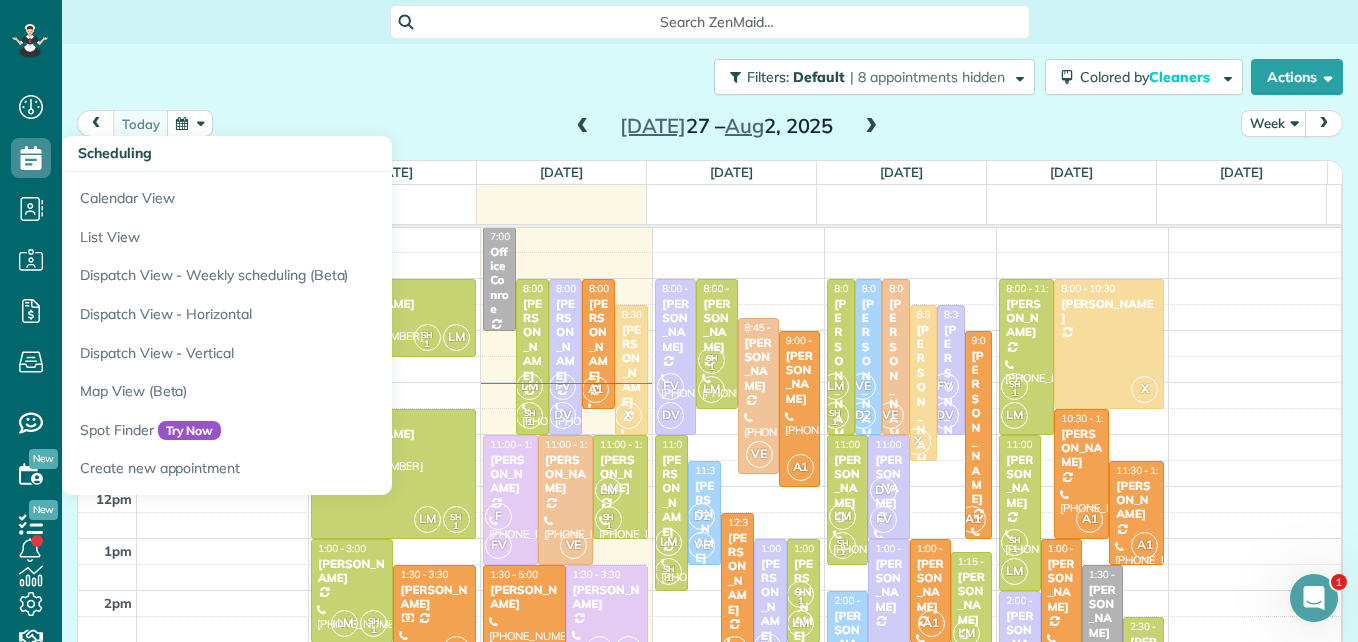 click on "Dashboard
Scheduling
Calendar View
List View
Dispatch View - Weekly scheduling (Beta)" at bounding box center [679, 321] 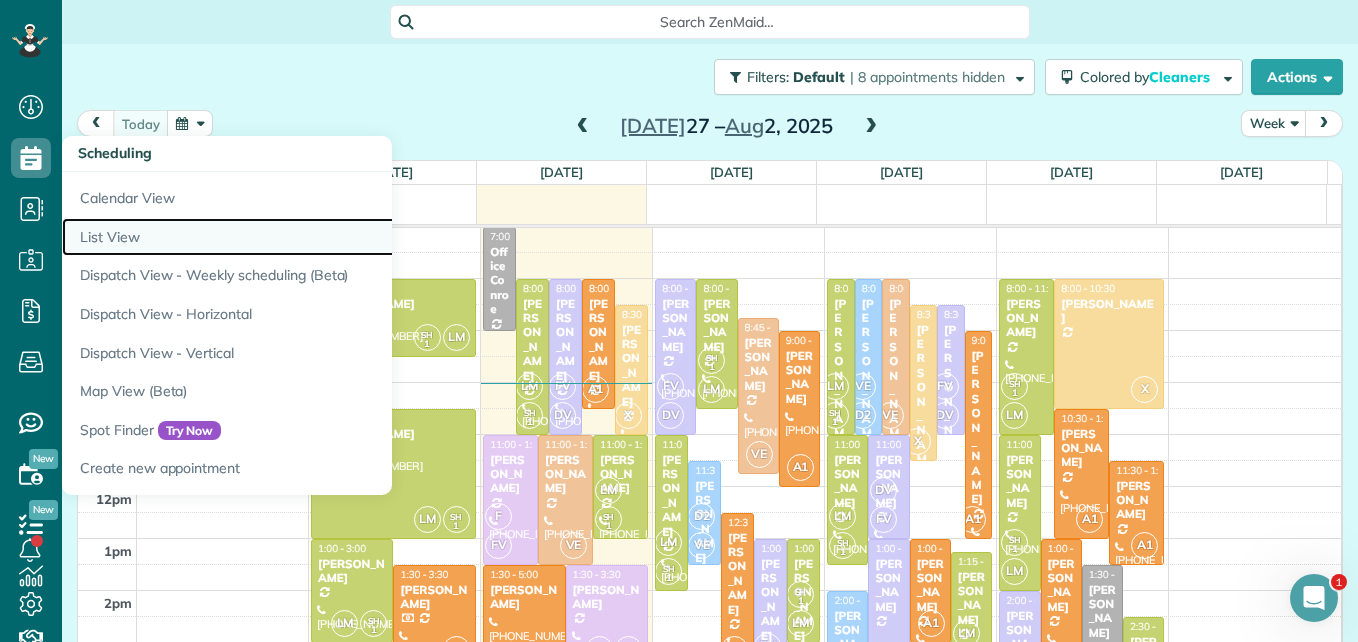 click on "List View" at bounding box center (312, 237) 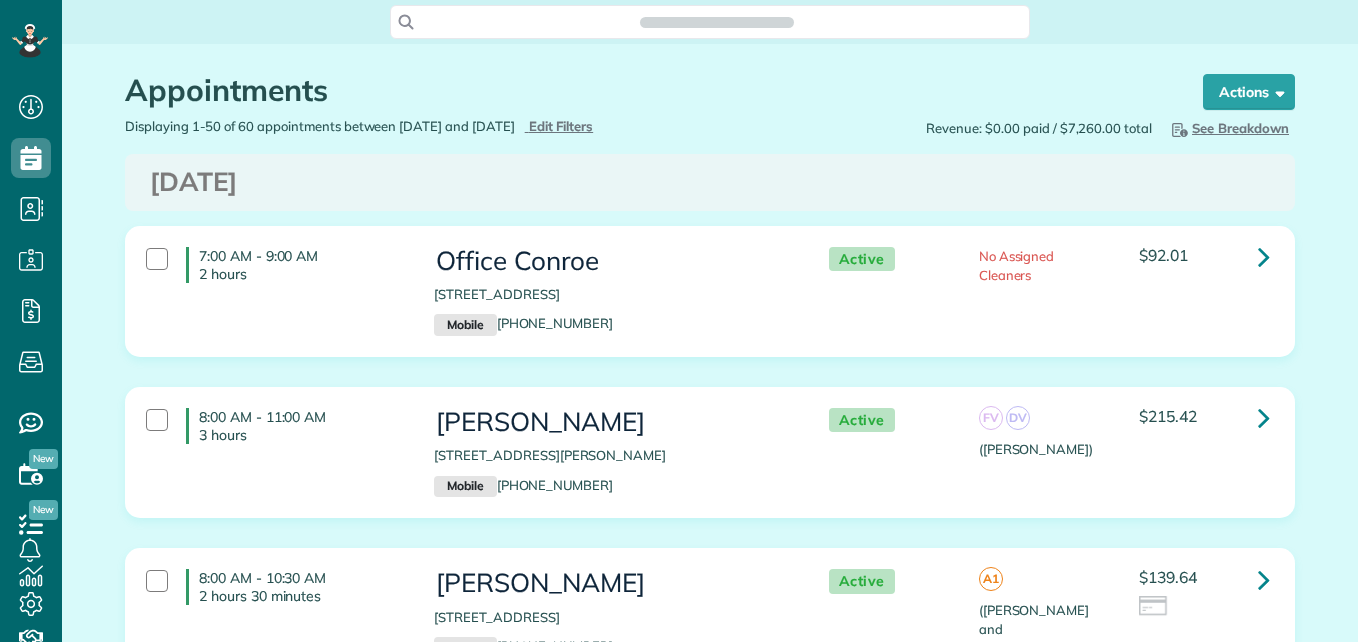 scroll, scrollTop: 0, scrollLeft: 0, axis: both 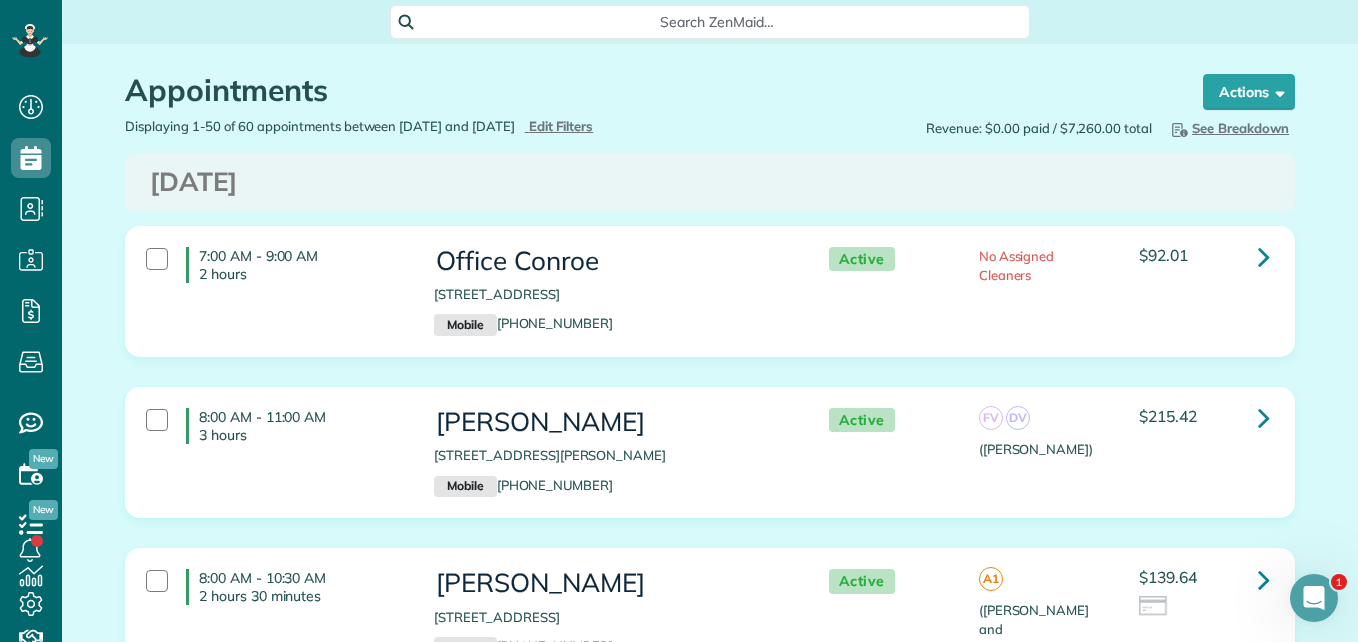 click on "Displaying 1-50 of 60 appointments
between
[DATE] and [DATE]
Hide Filters
Edit Filters" at bounding box center (410, 126) 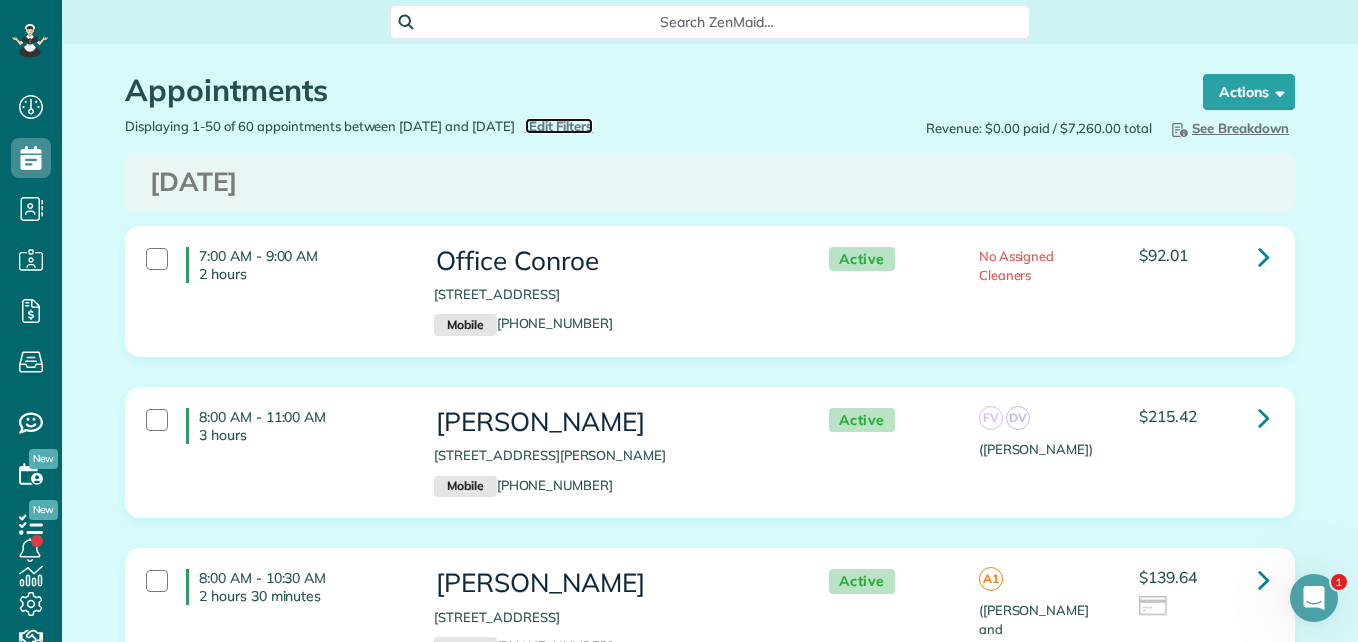 click on "Edit Filters" at bounding box center [561, 126] 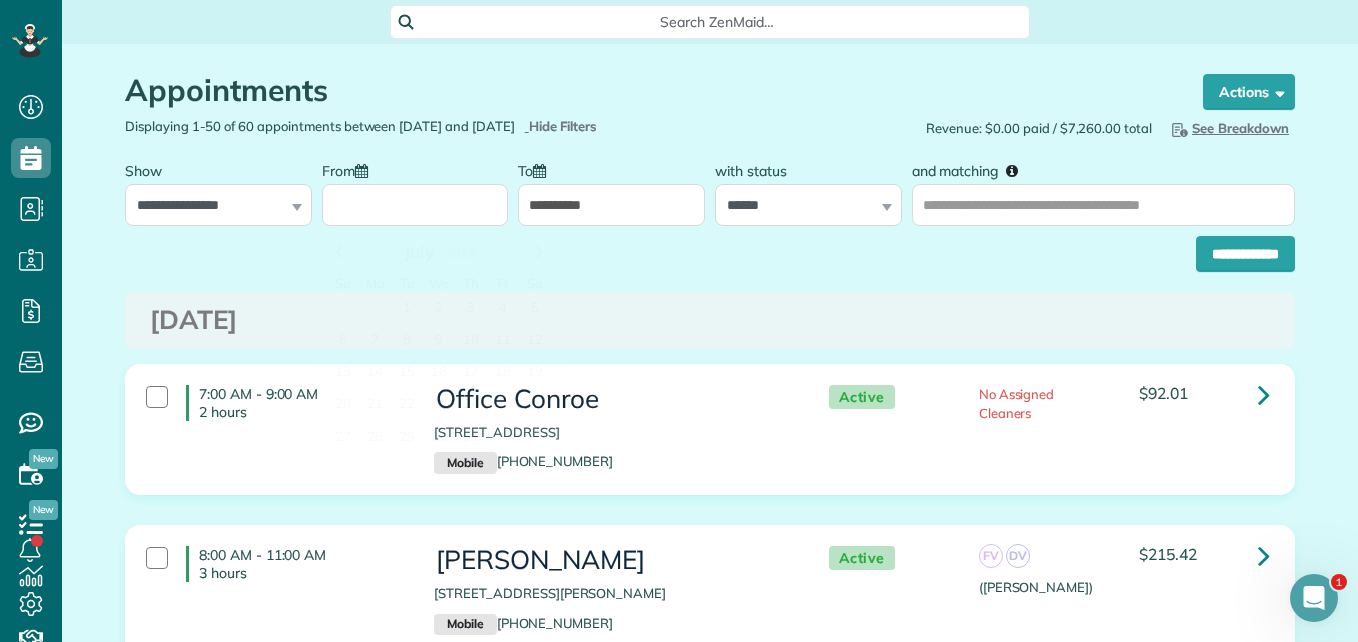 click on "From" at bounding box center [415, 205] 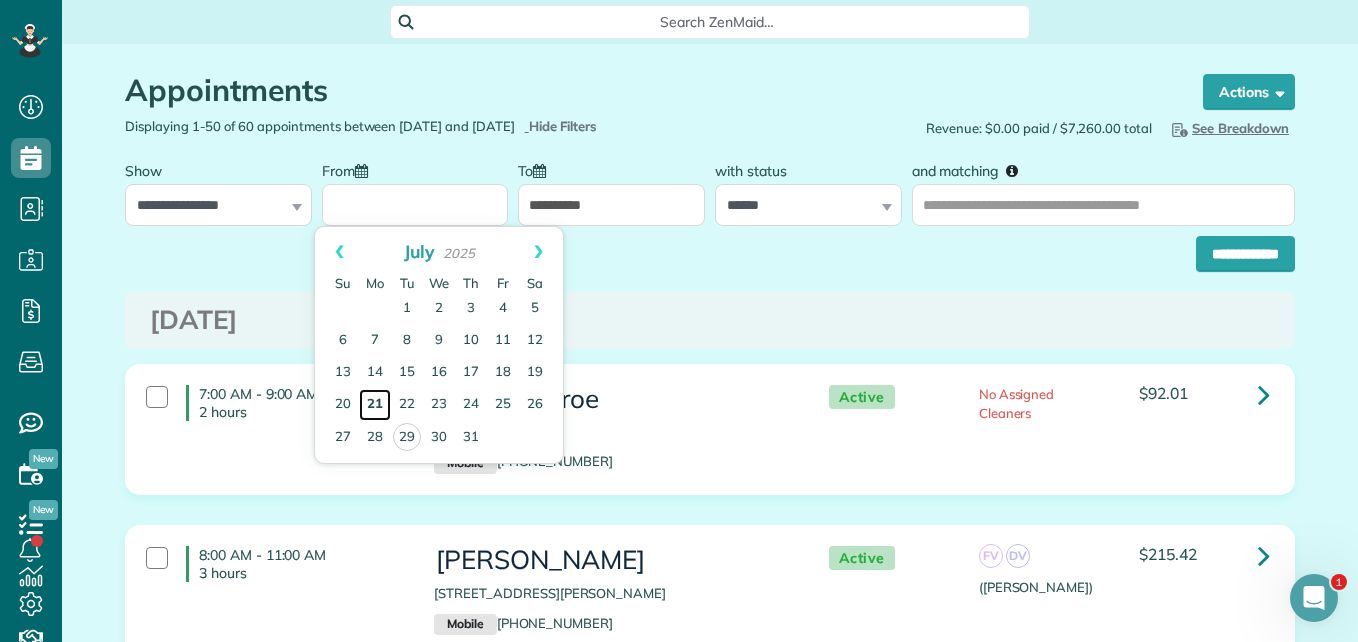 click on "21" at bounding box center (375, 405) 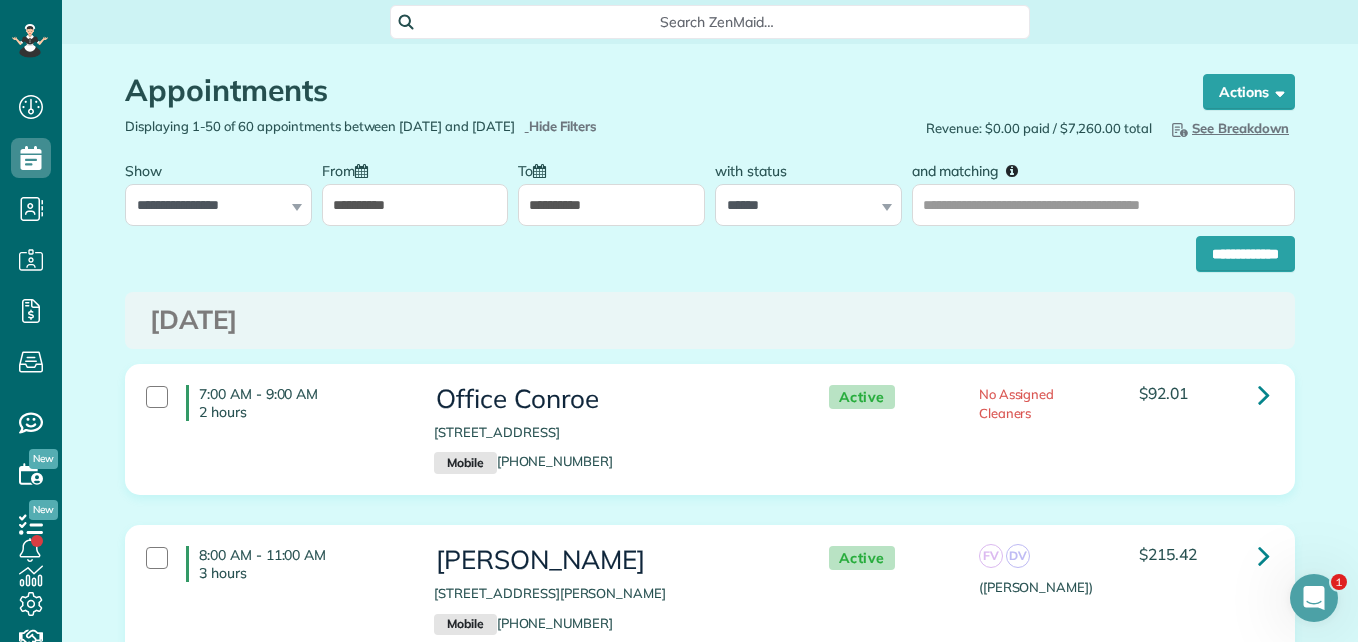 click on "Appointments
the List View [2 min]
Schedule Changes
Actions
Create Appointment
Create Task
Clock In/Out
Send Work Orders
Print Route Sheets
[DATE] Emails/Texts
Export data..
Bulk Actions
Set status to: Active
Set status to: Stand-By
Select All" at bounding box center [710, 4563] 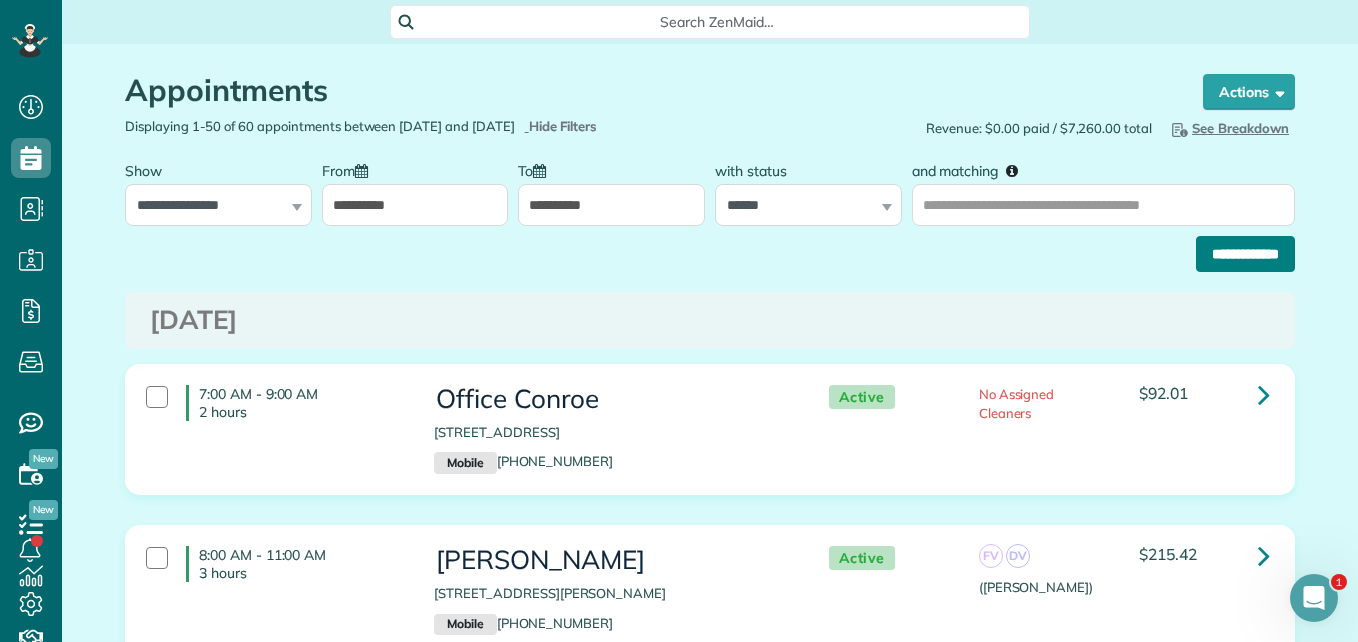 click on "**********" at bounding box center (1245, 254) 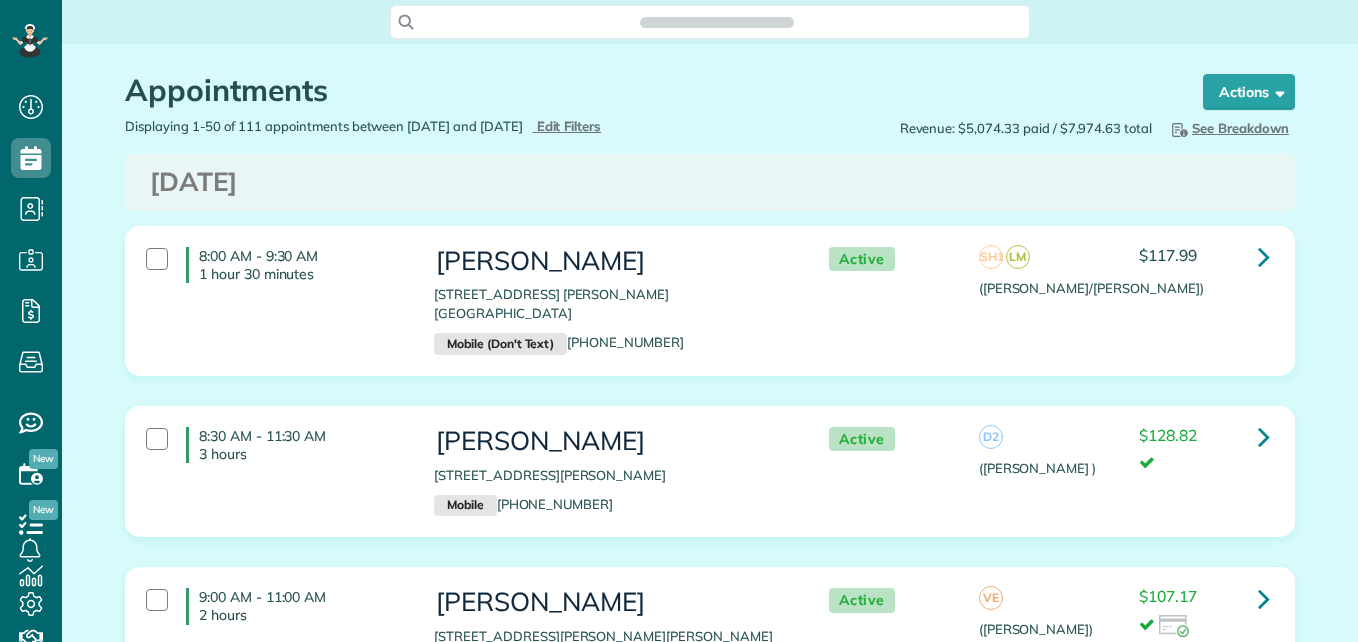 scroll, scrollTop: 0, scrollLeft: 0, axis: both 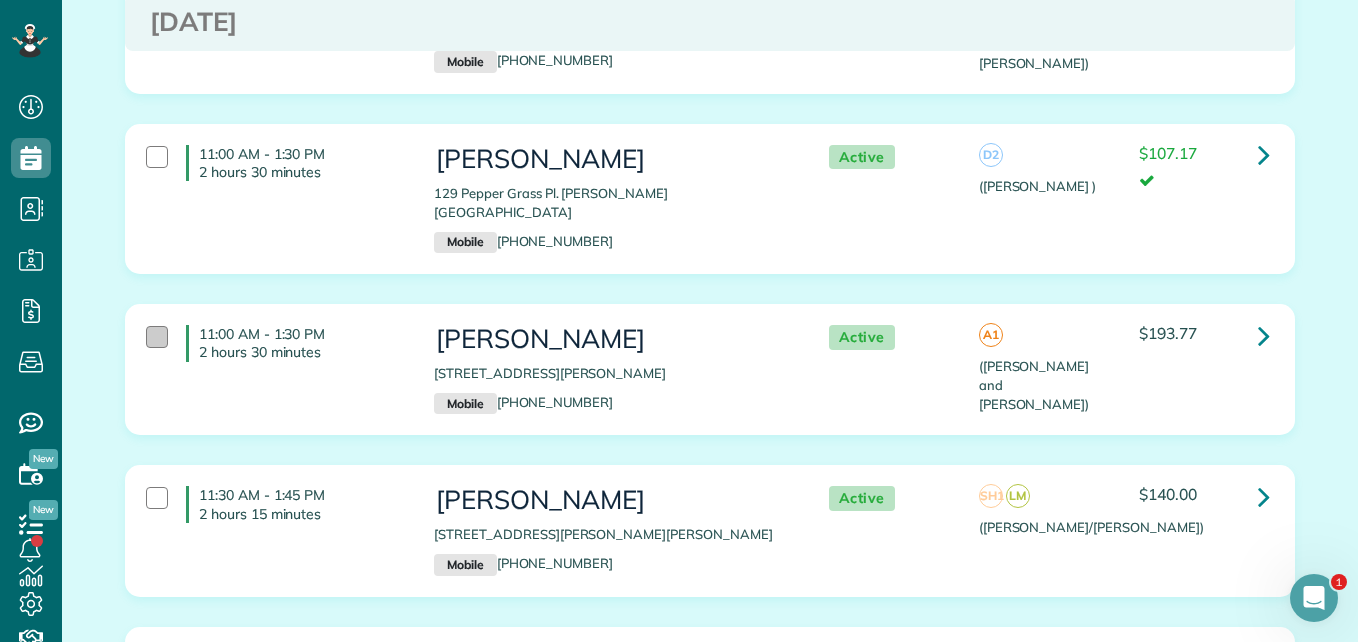 click at bounding box center [157, 337] 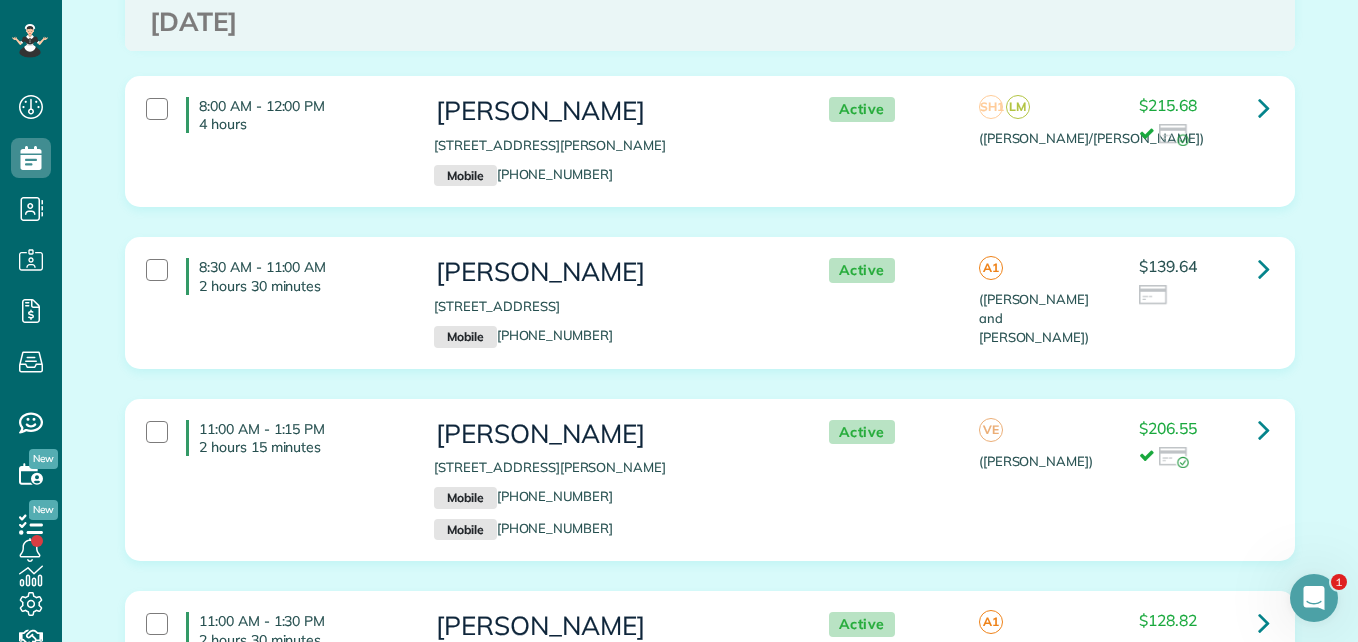 scroll, scrollTop: 3707, scrollLeft: 0, axis: vertical 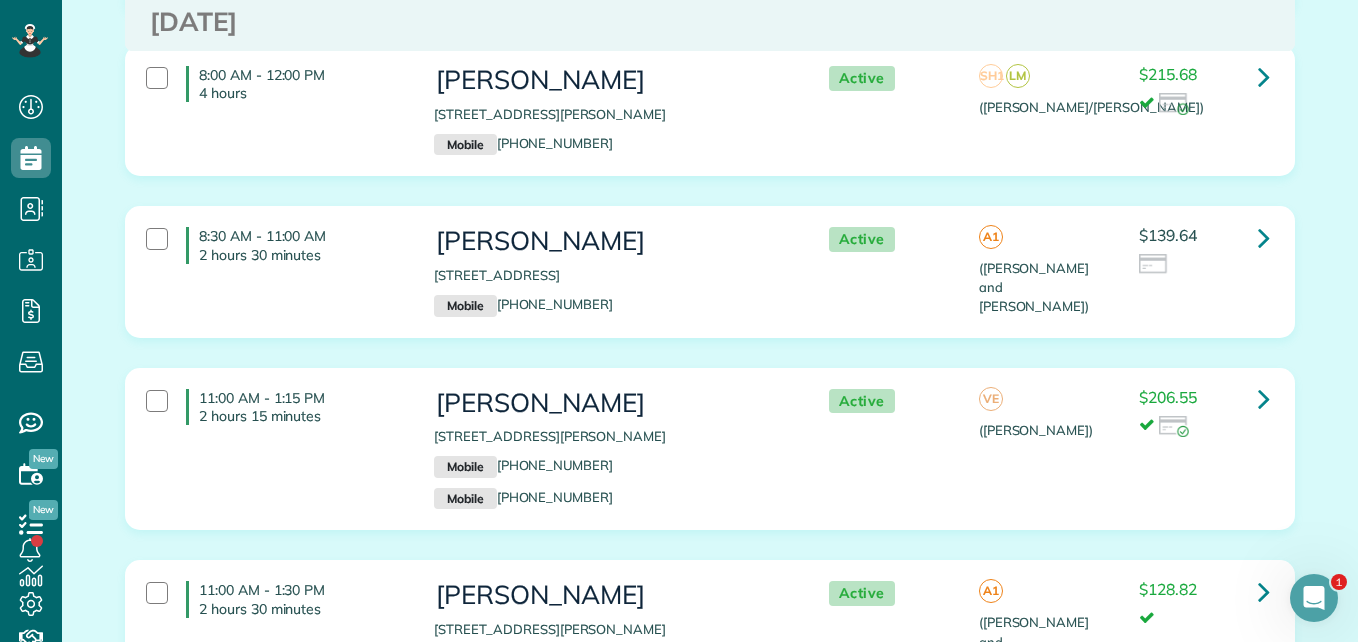 click on "8:30 AM - 11:00 AM
2 hours  30 minutes" at bounding box center [275, 245] 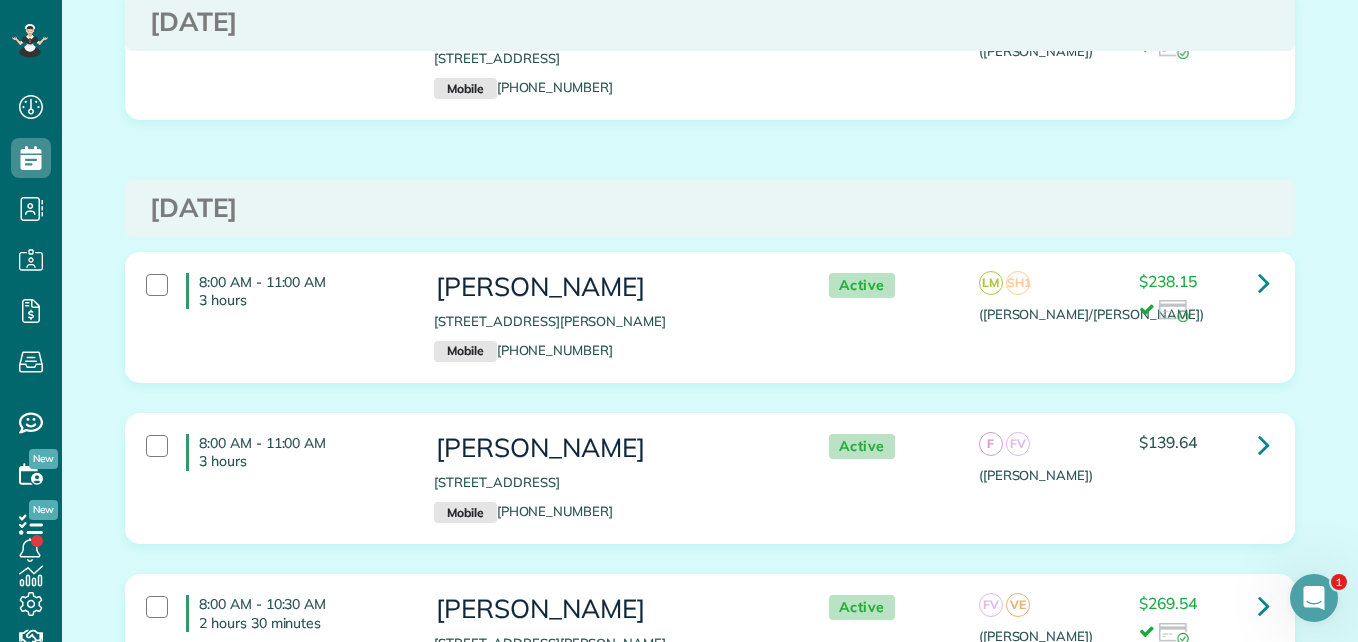 scroll, scrollTop: 6684, scrollLeft: 0, axis: vertical 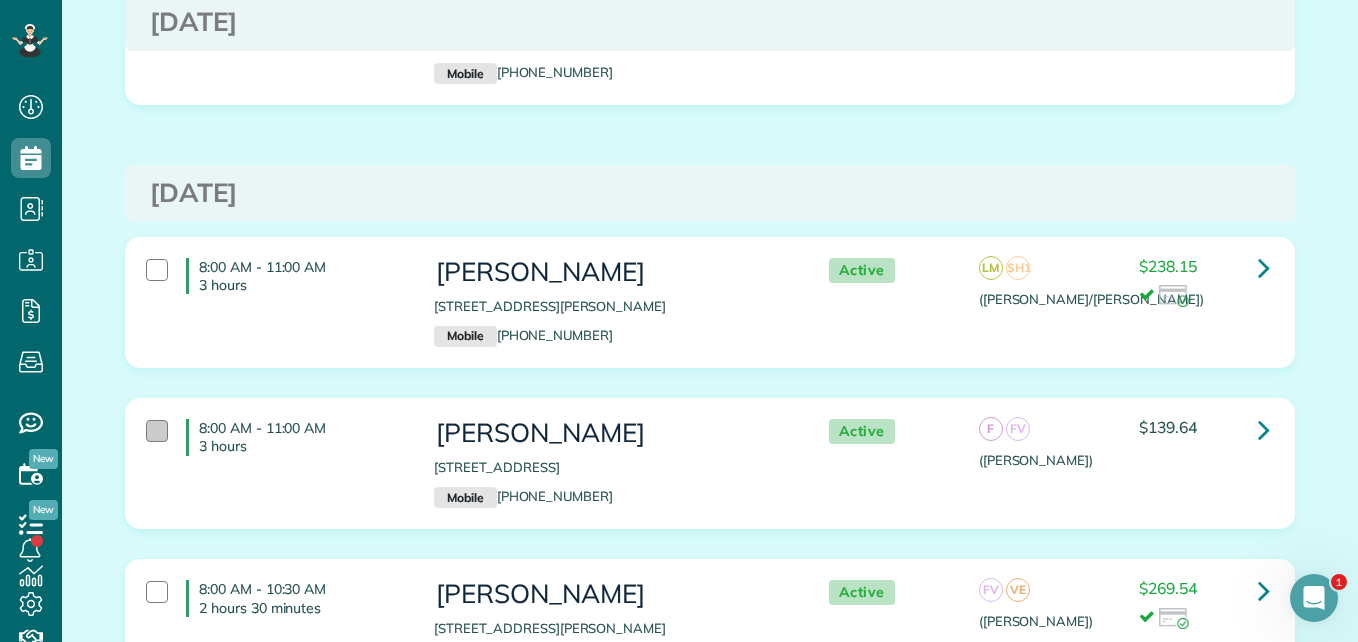 click at bounding box center [157, 431] 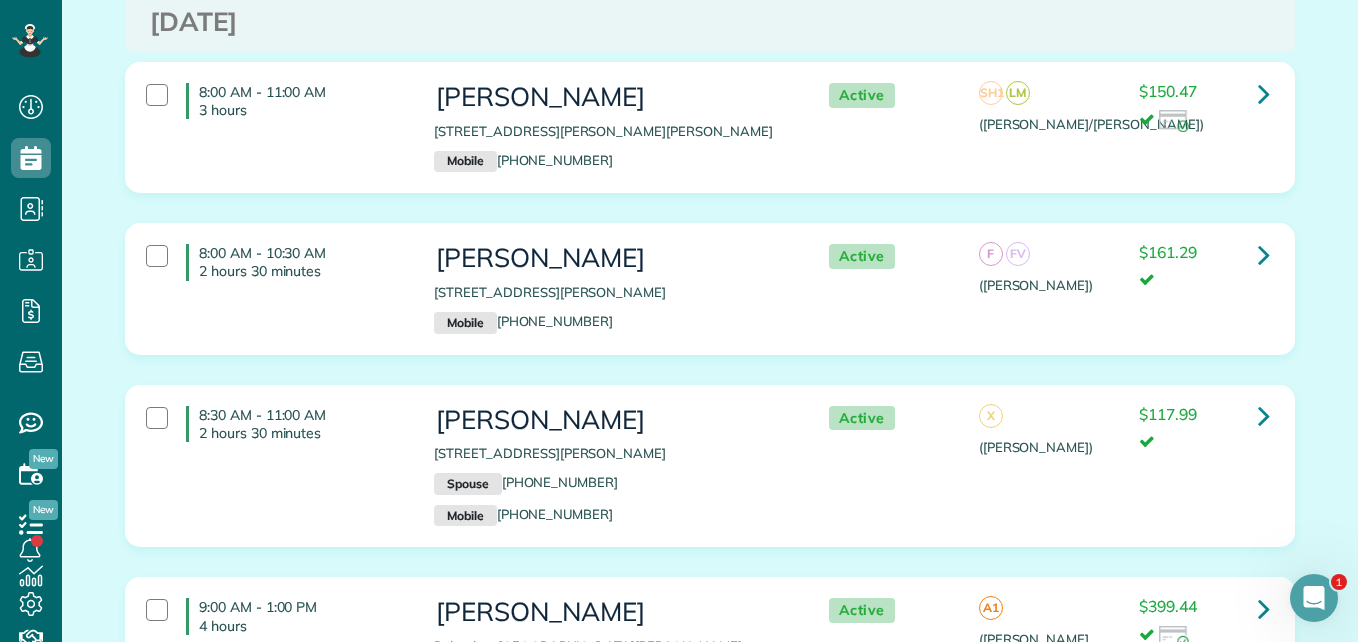 scroll, scrollTop: 0, scrollLeft: 0, axis: both 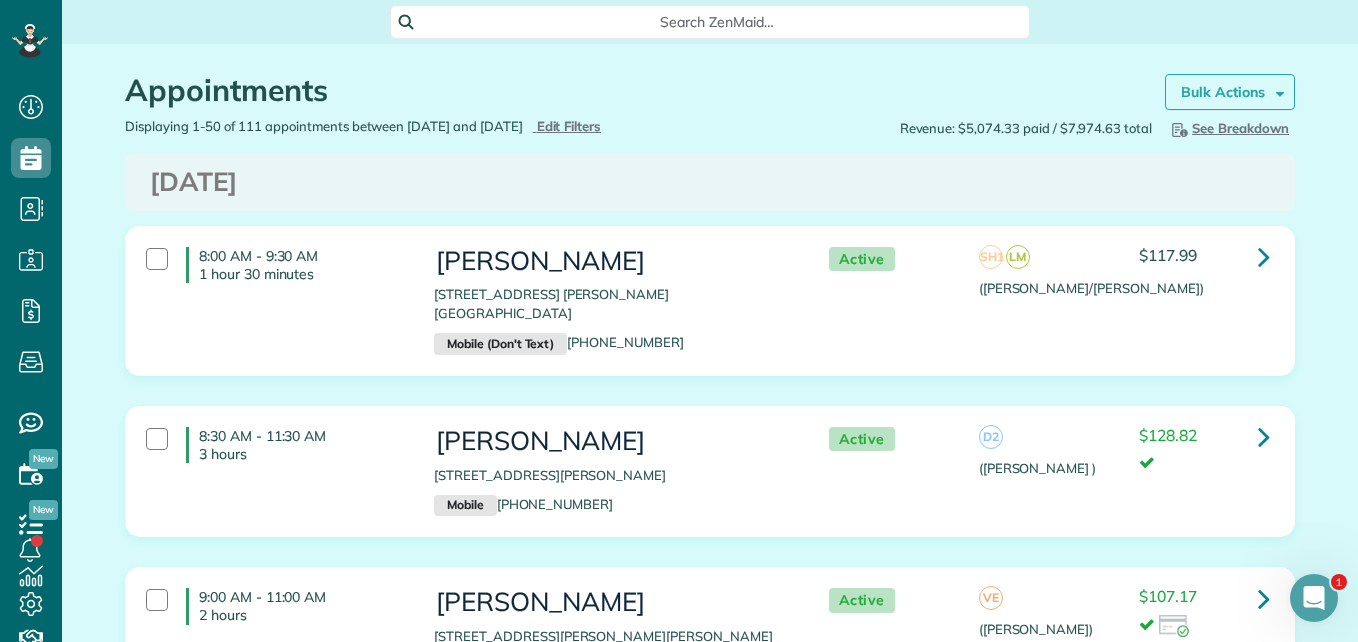 click on "Bulk Actions" at bounding box center [1223, 92] 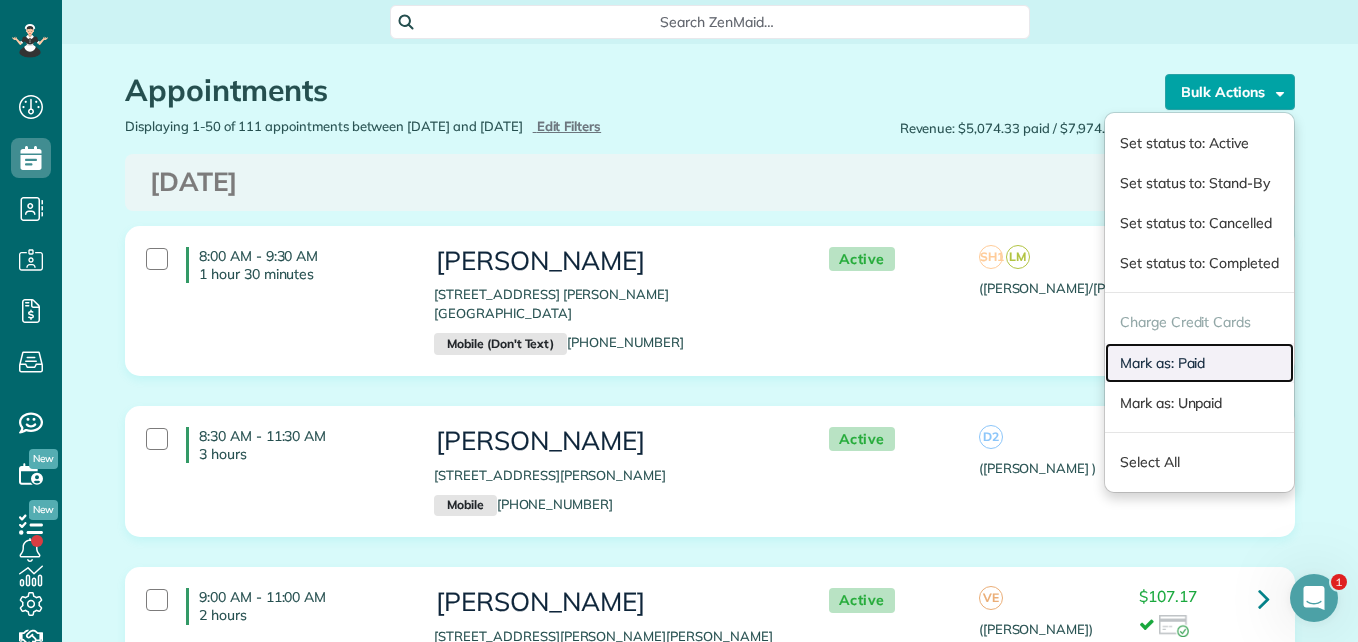 click on "Mark as: Paid" at bounding box center (1199, 363) 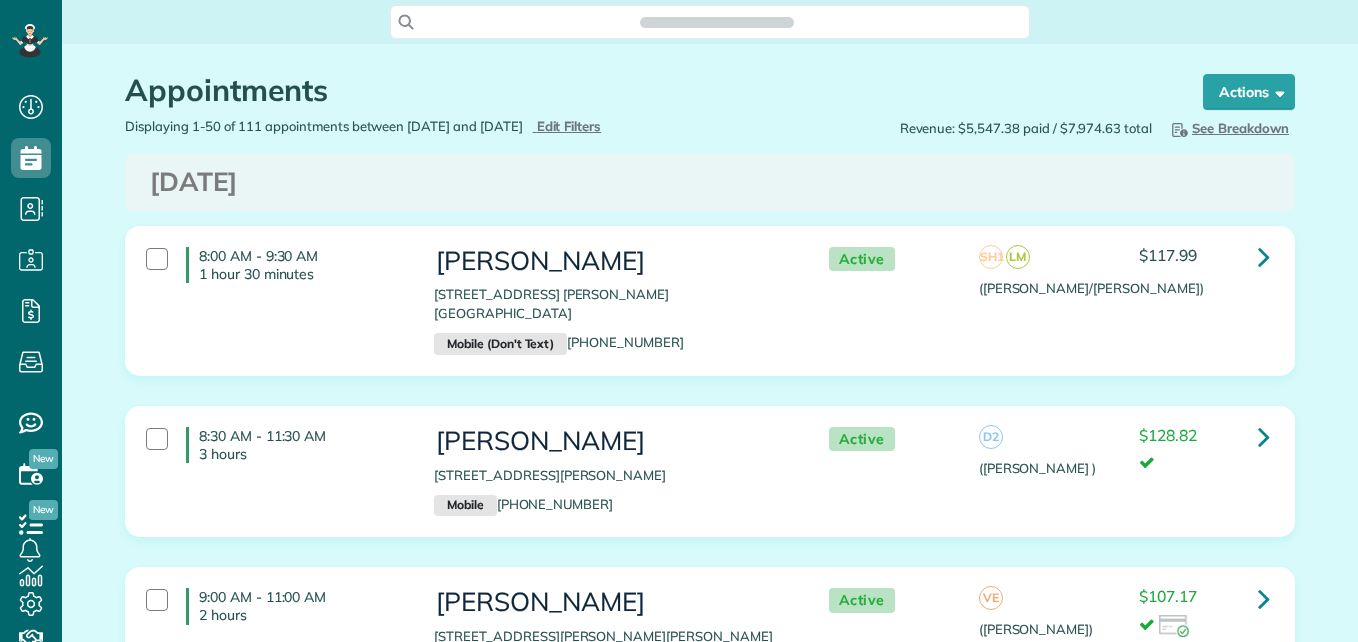 scroll, scrollTop: 0, scrollLeft: 0, axis: both 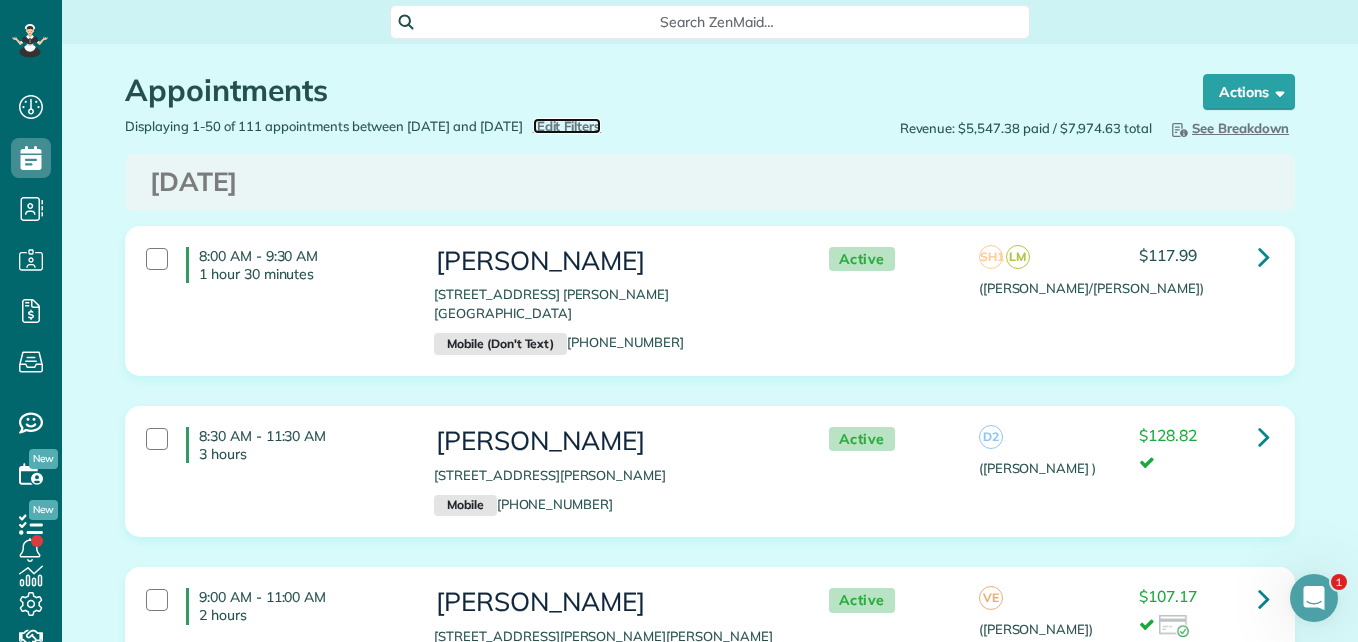 click on "Edit Filters" at bounding box center (569, 126) 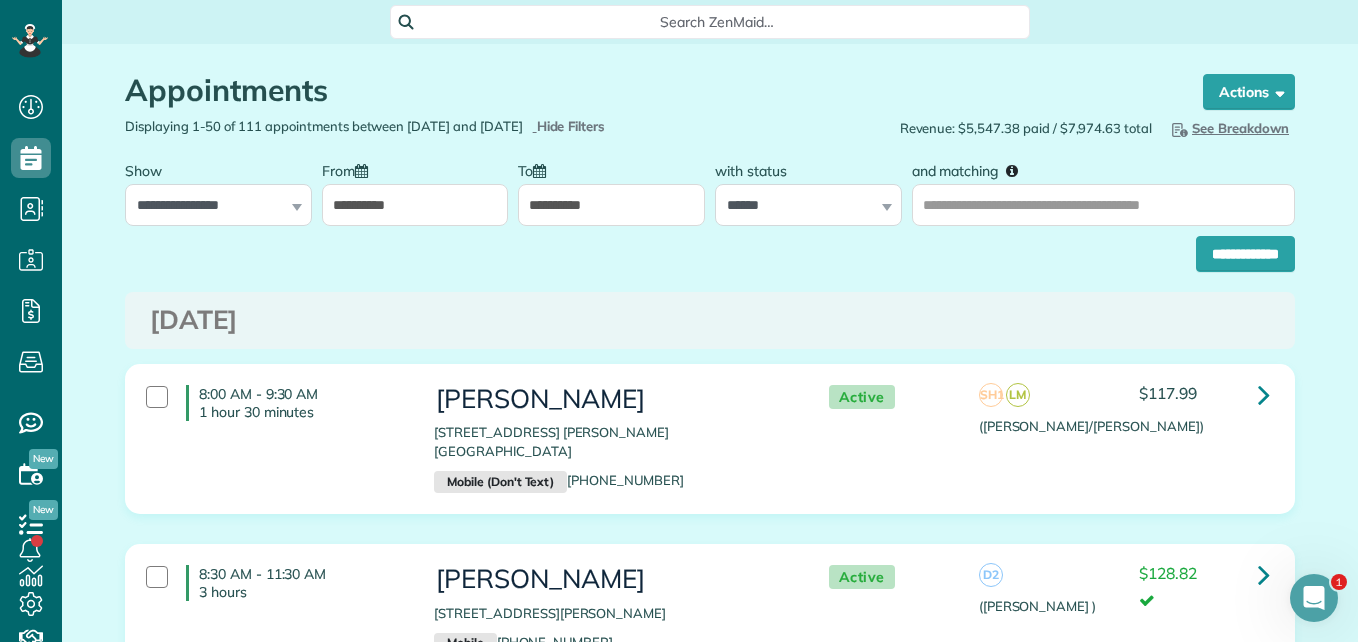 click on "**********" at bounding box center [415, 205] 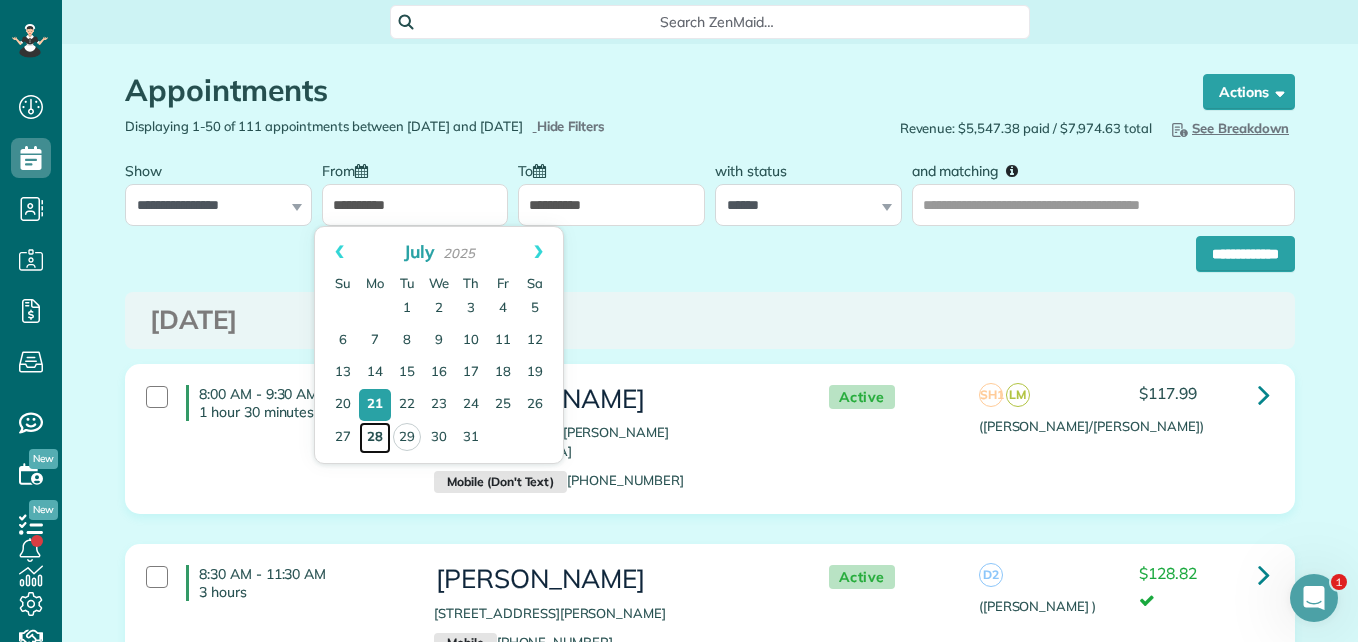click on "28" at bounding box center [375, 438] 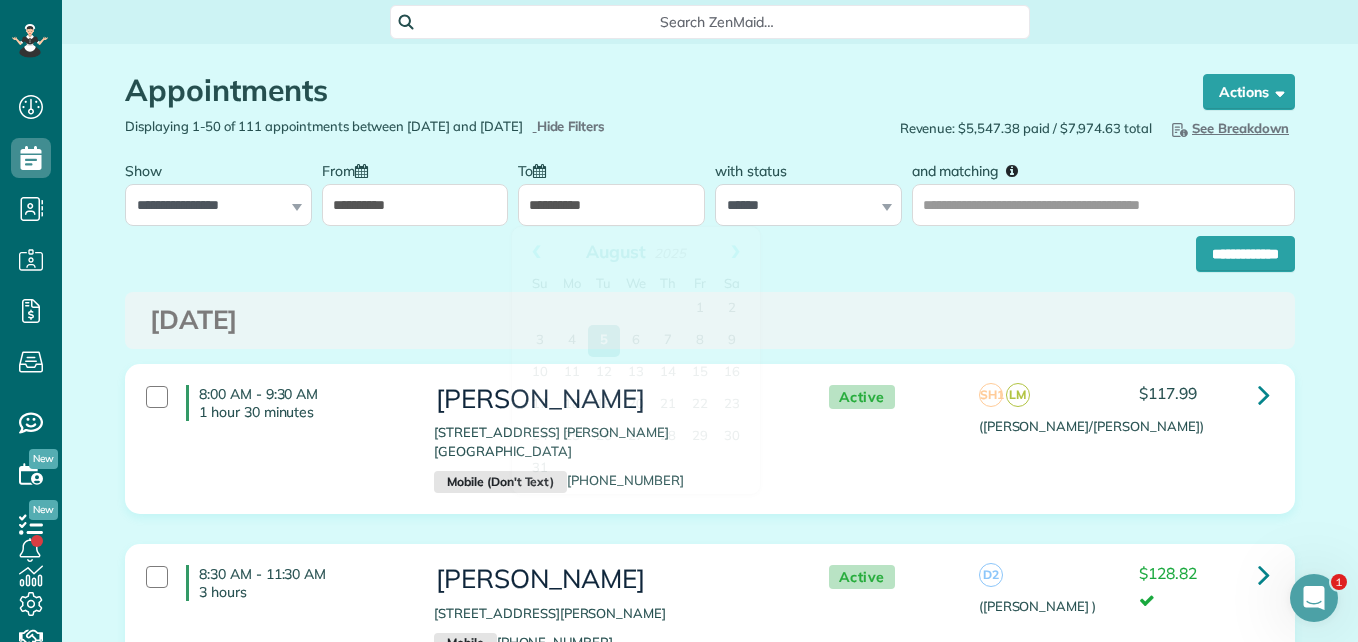 click on "**********" at bounding box center [611, 205] 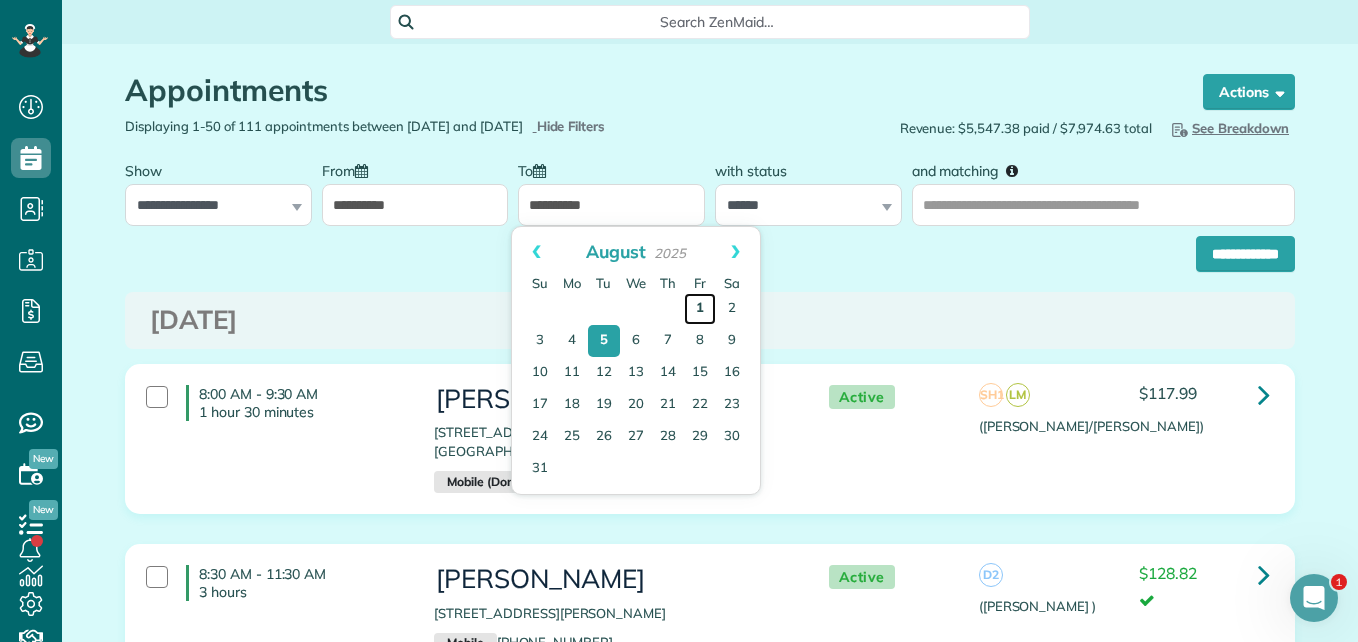 click on "1" at bounding box center (700, 309) 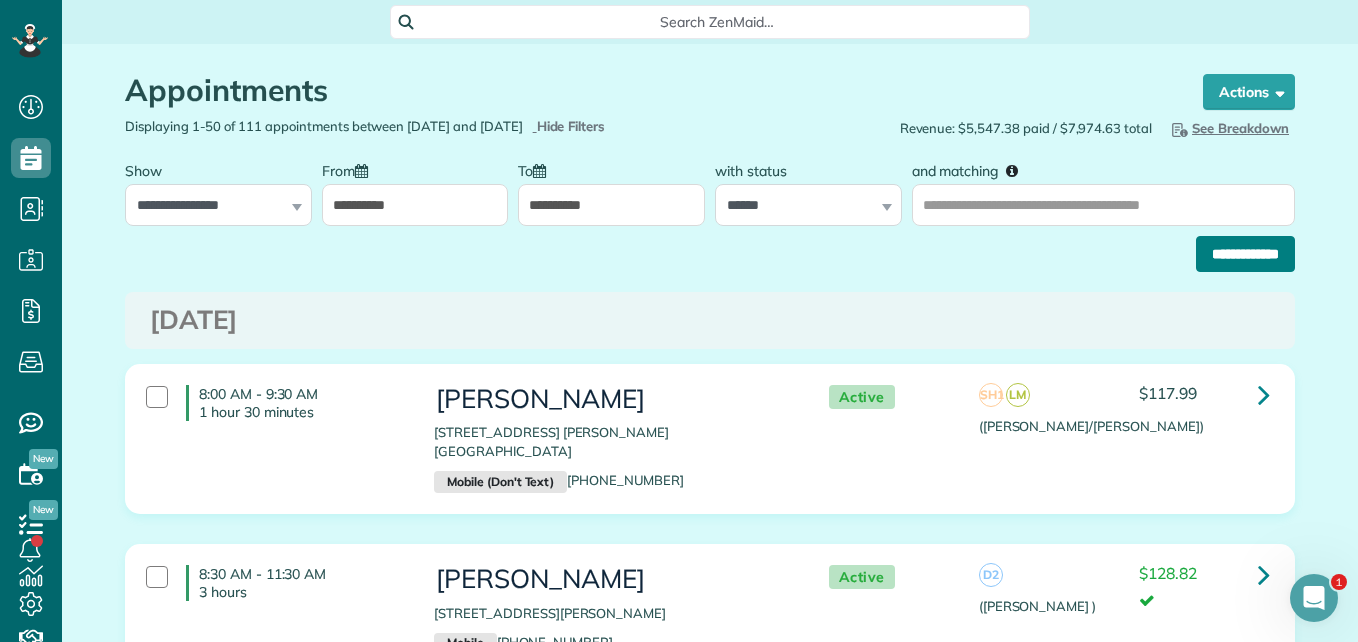 click on "**********" at bounding box center [1245, 254] 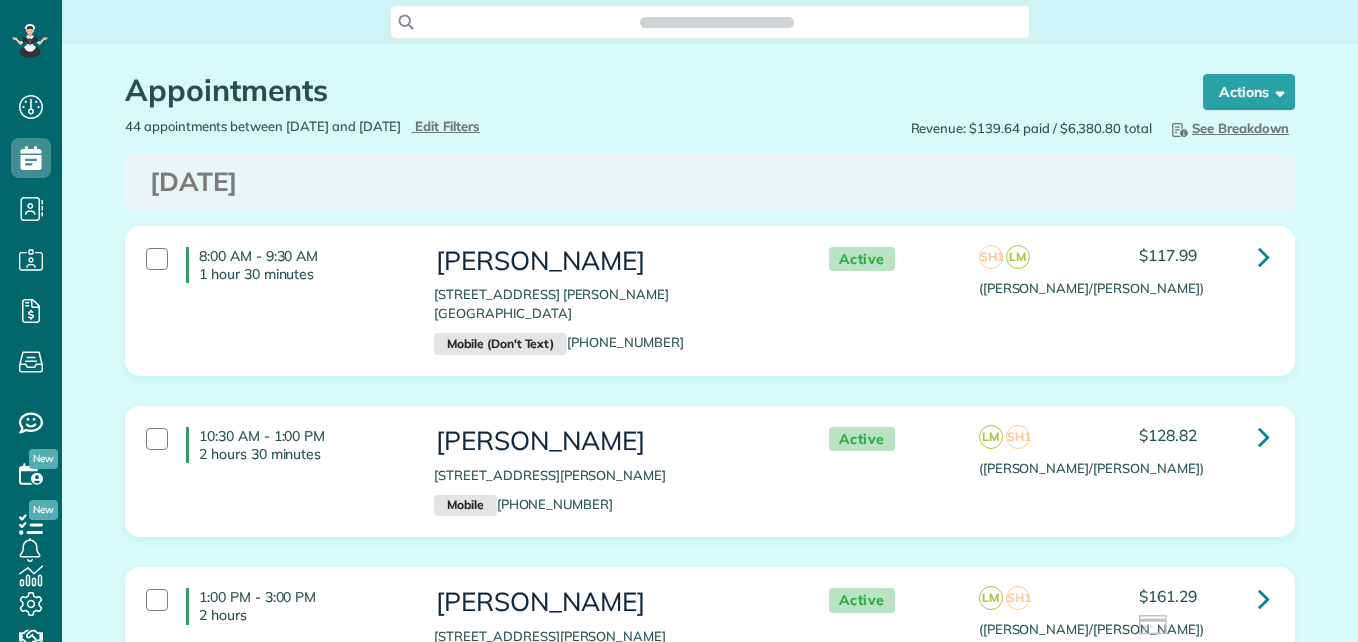 scroll, scrollTop: 0, scrollLeft: 0, axis: both 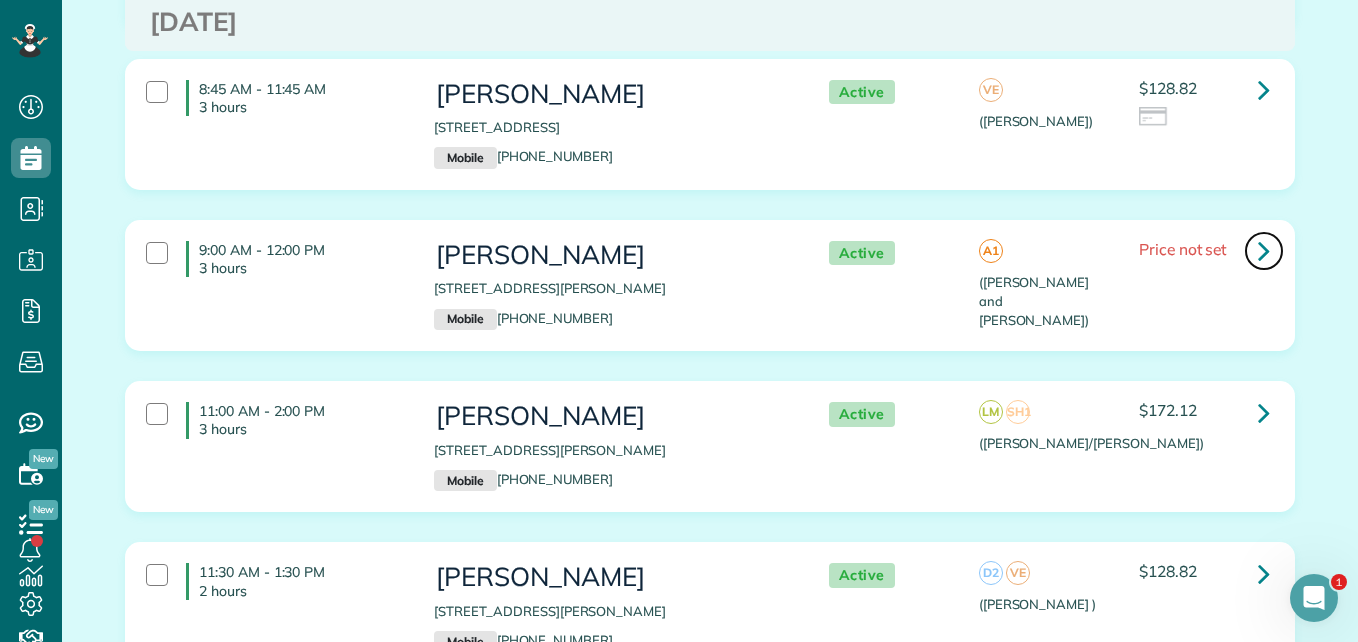 click at bounding box center (1264, 251) 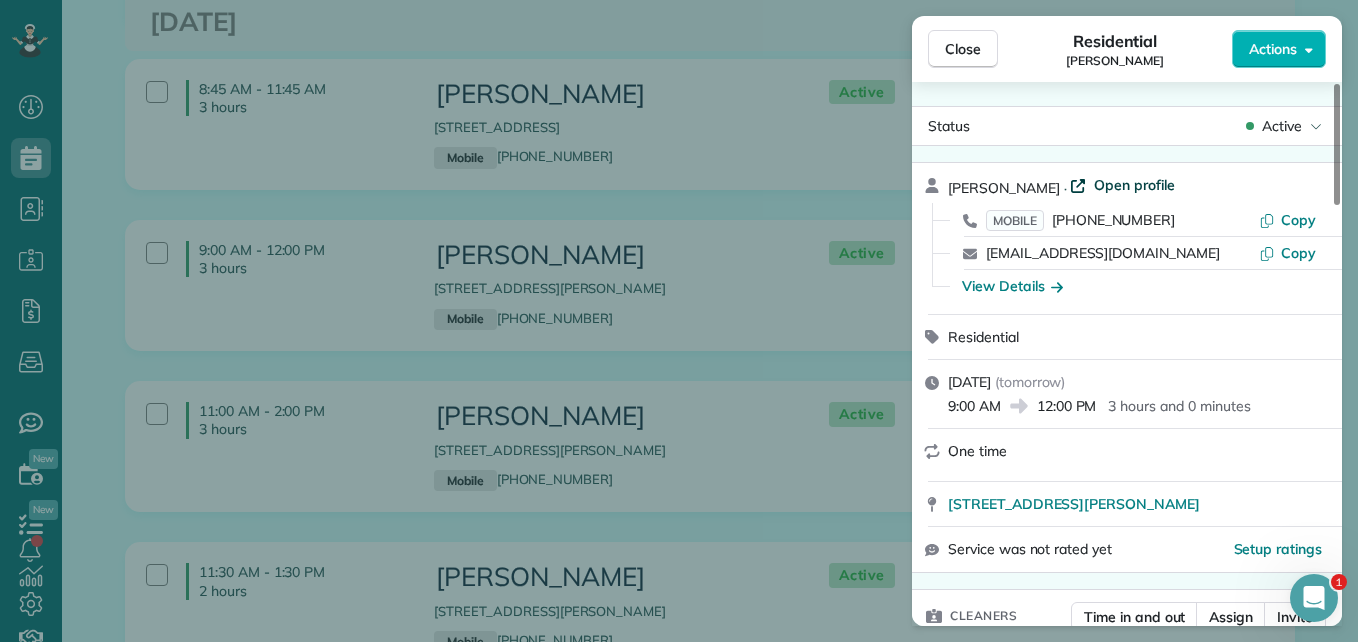 click on "Open profile" at bounding box center [1134, 185] 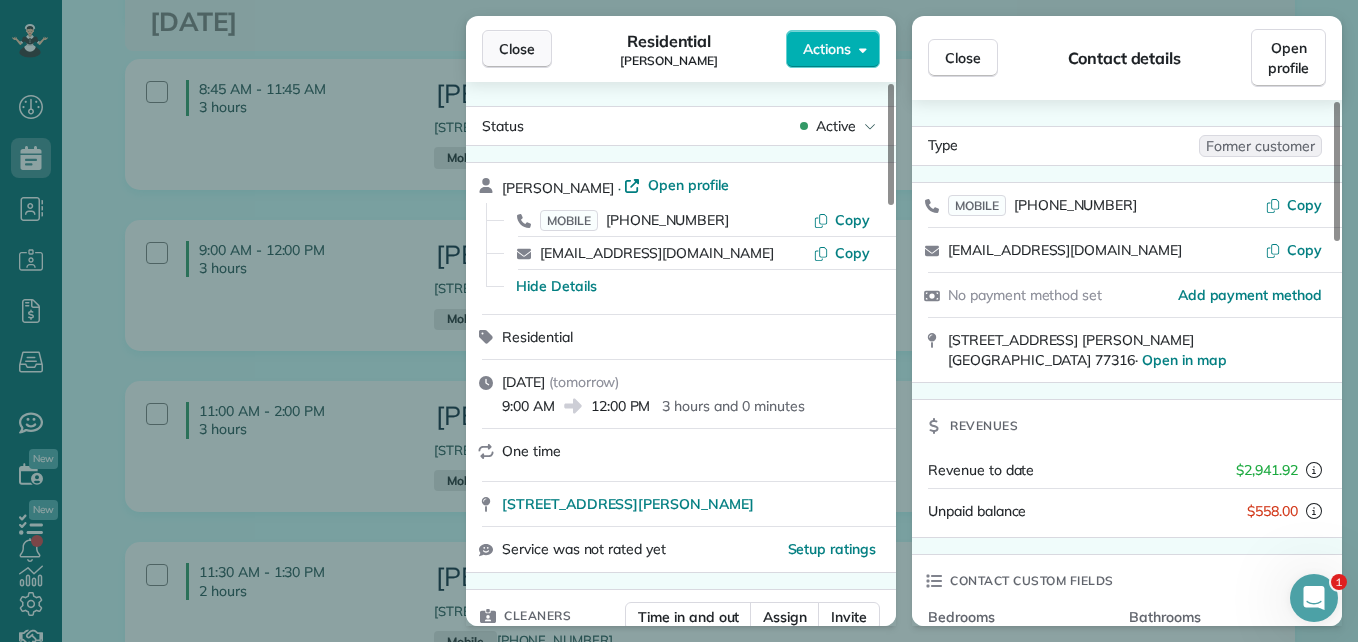 click on "Close" at bounding box center (517, 49) 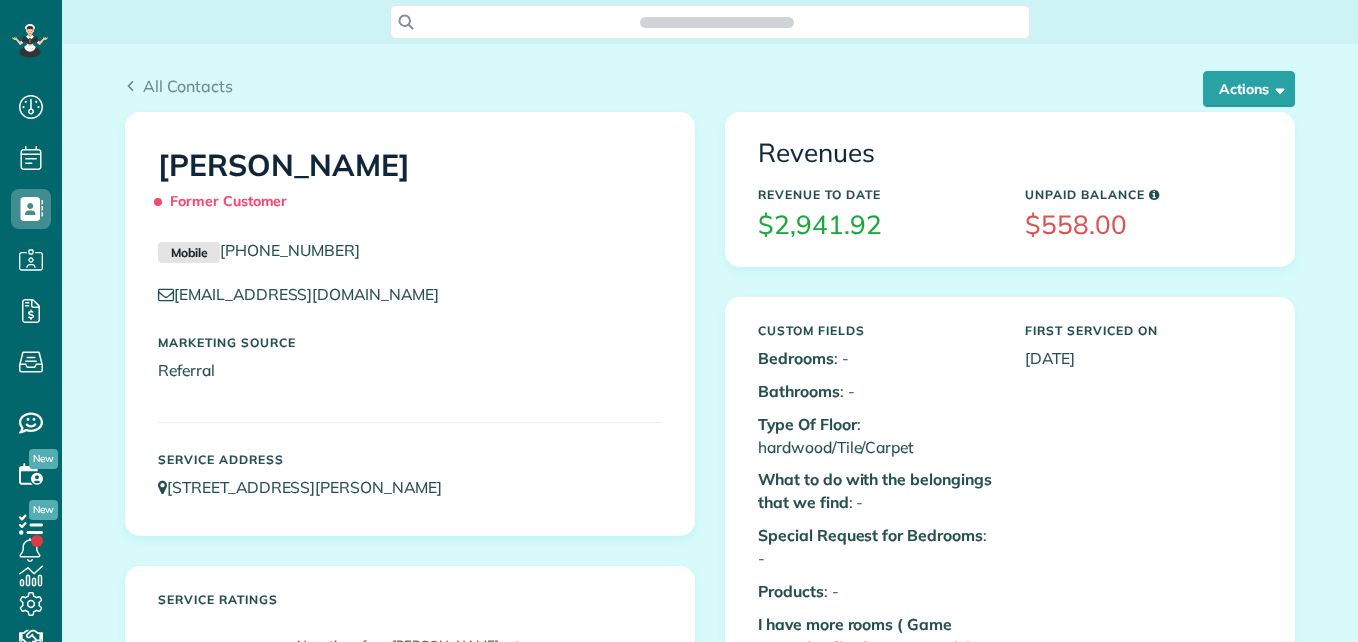 scroll, scrollTop: 0, scrollLeft: 0, axis: both 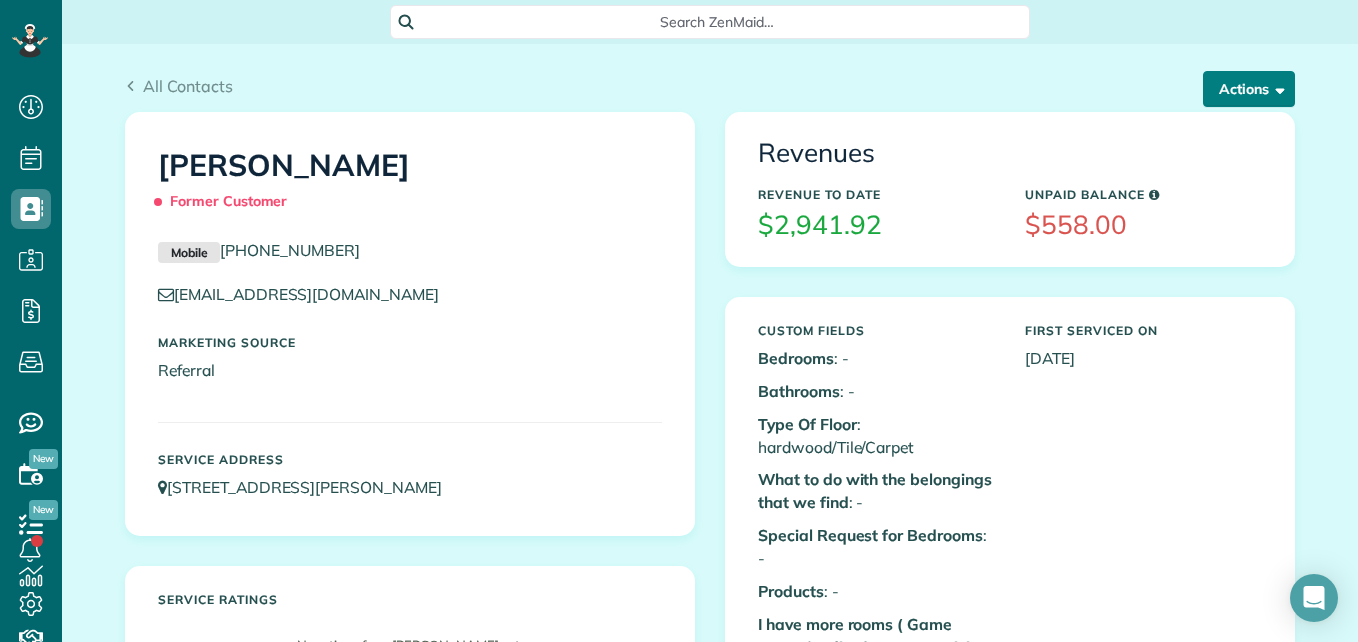 click on "Actions" at bounding box center [1249, 89] 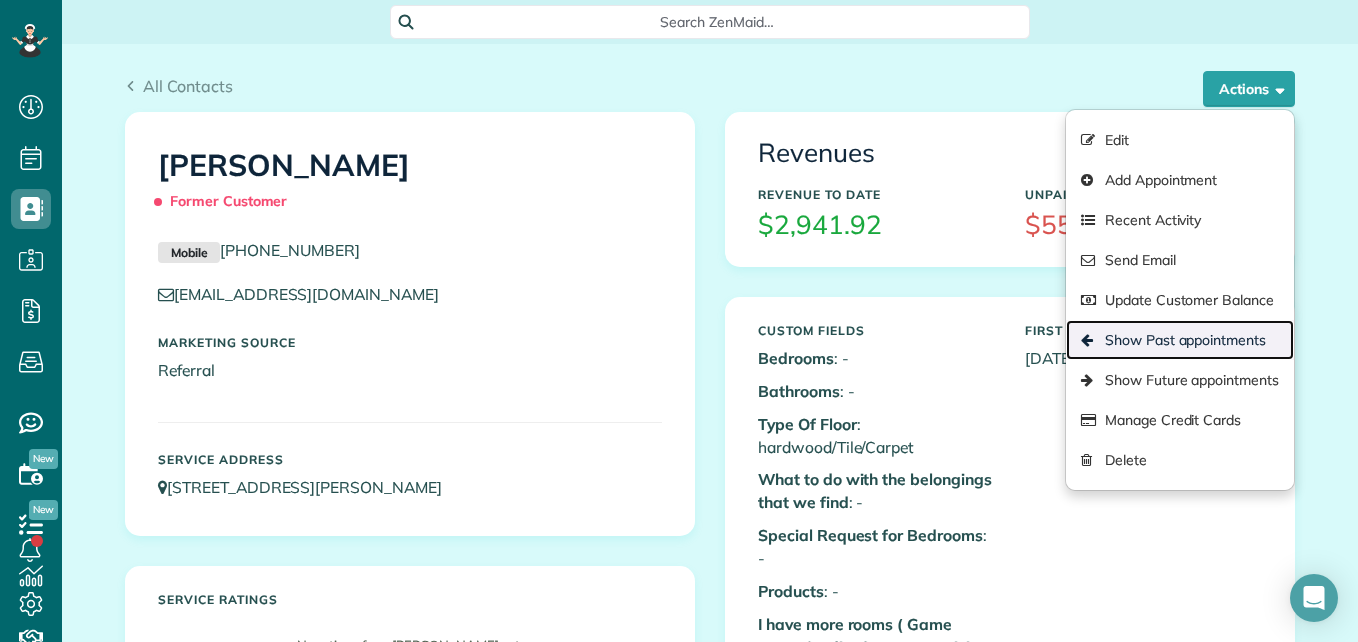 click on "Show Past appointments" at bounding box center (1180, 340) 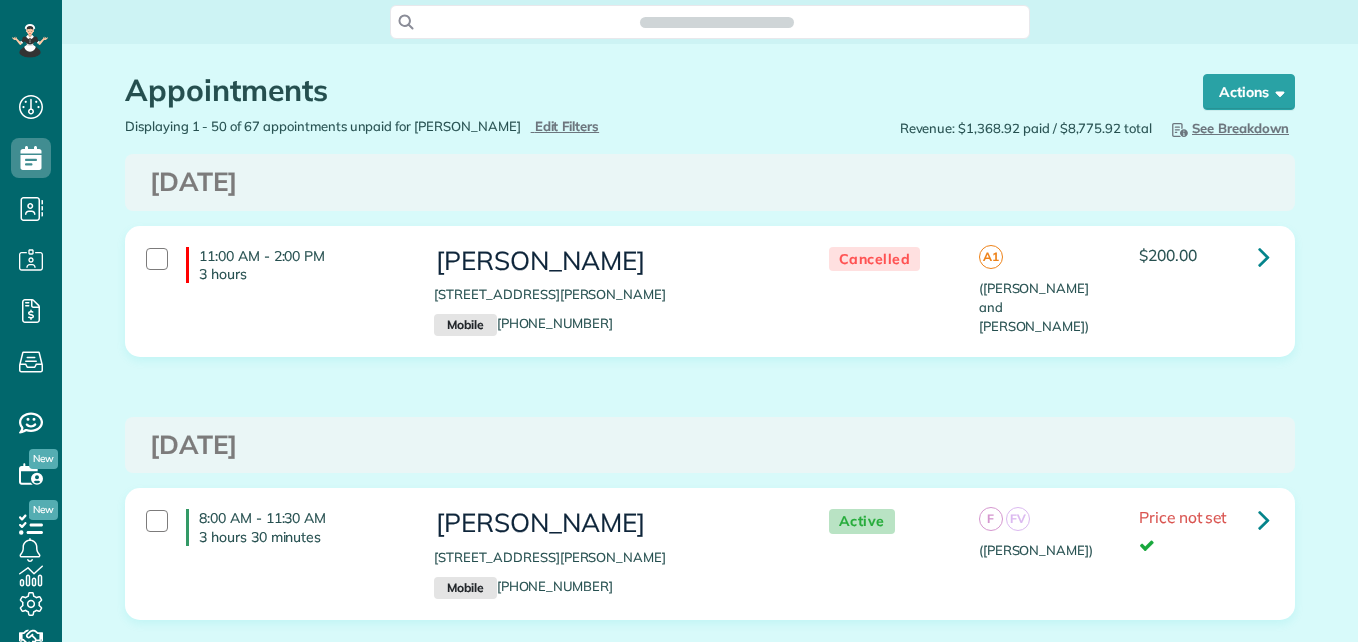 scroll, scrollTop: 0, scrollLeft: 0, axis: both 